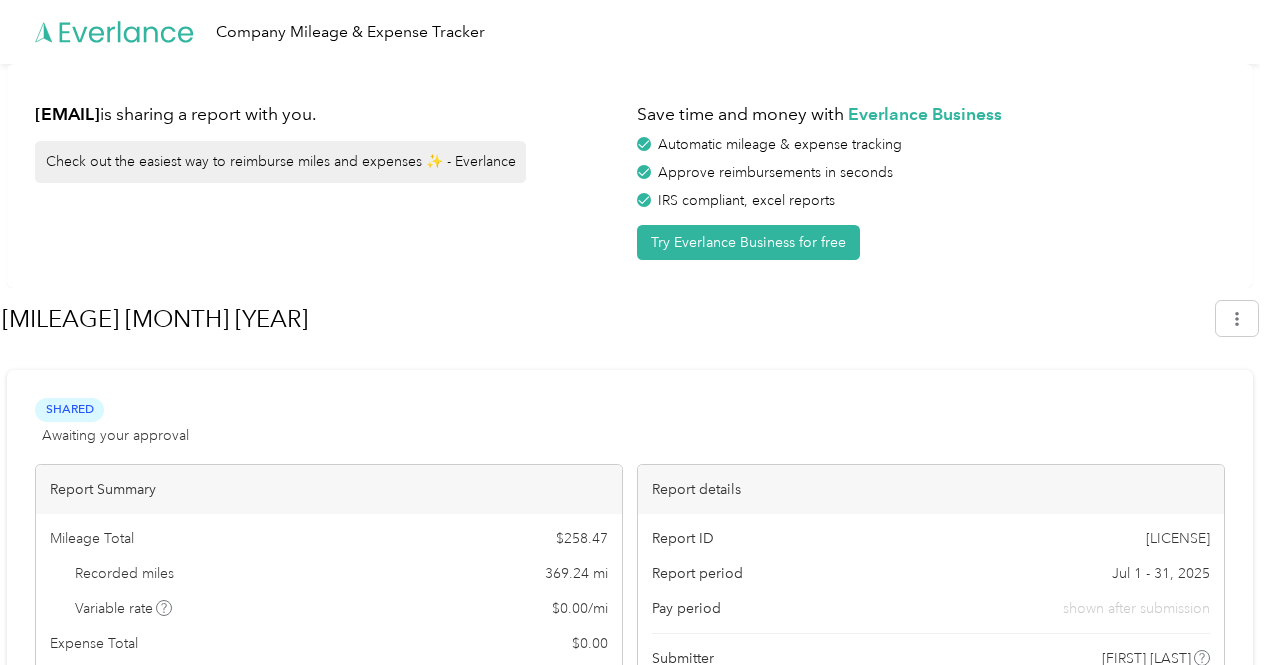 scroll, scrollTop: 794, scrollLeft: 0, axis: vertical 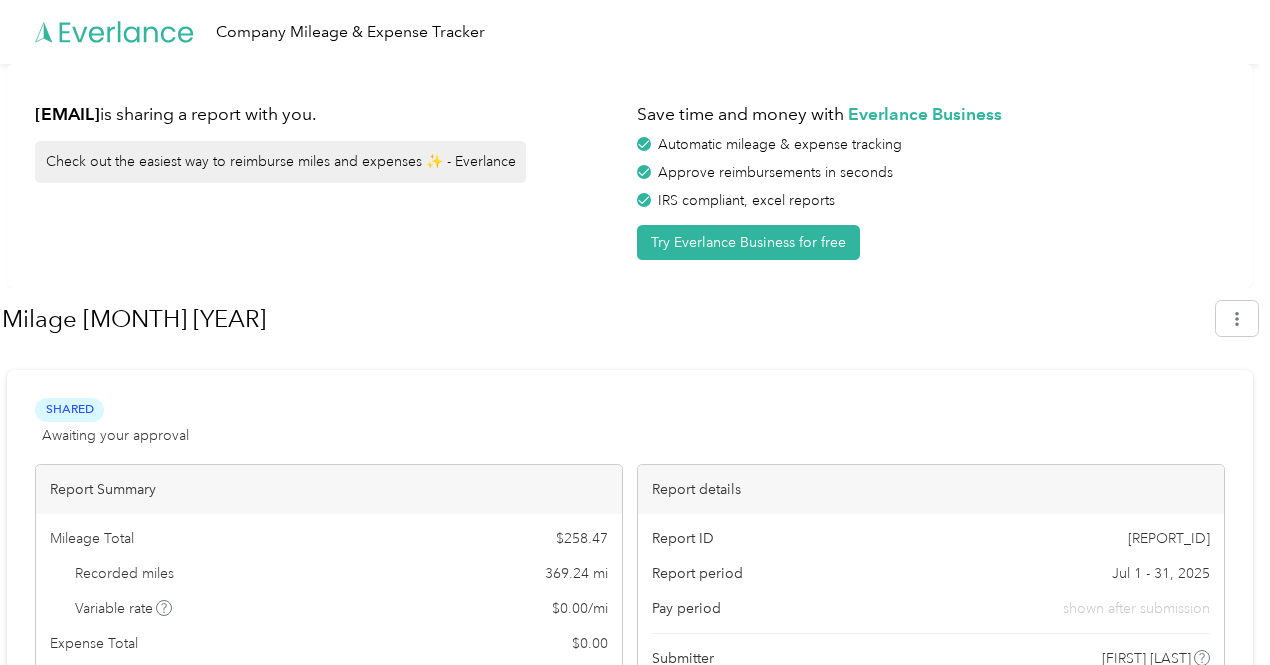 click on "Report ID [REPORT_ID] Report period [MONTH] 1 - 31, [YEAR] Pay period shown after submission Submitter [FIRST] [LAST] Submitted on - Approvers" at bounding box center (931, 648) 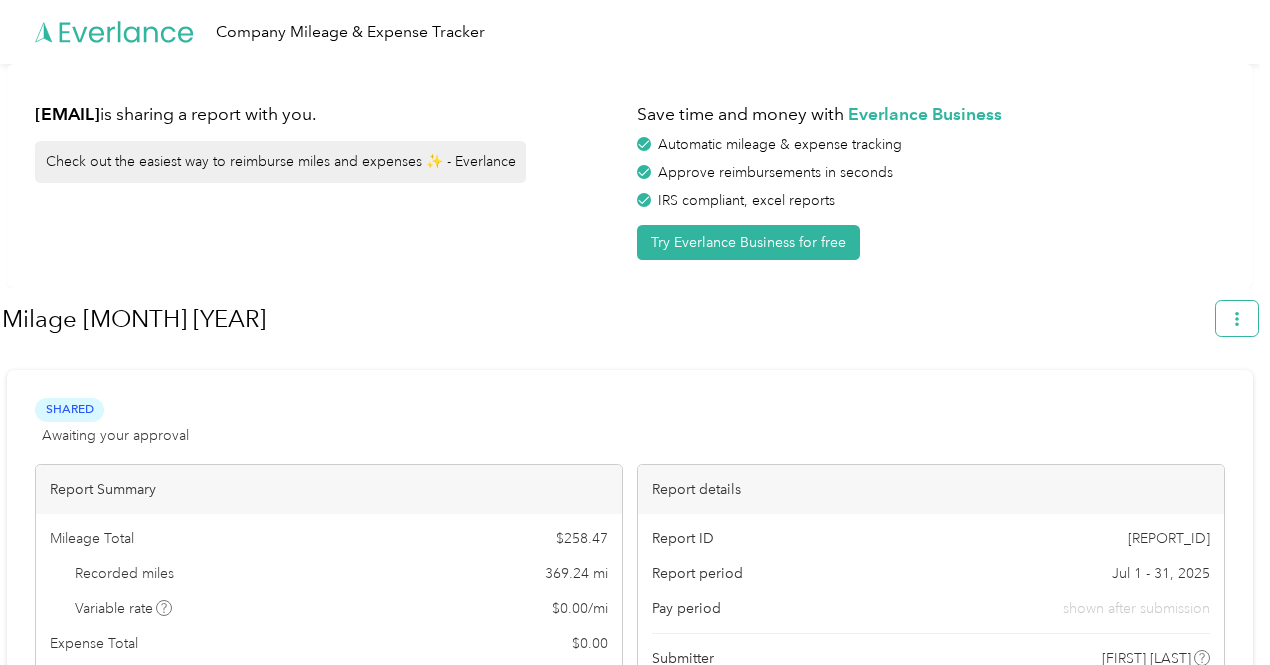 click at bounding box center (1237, 318) 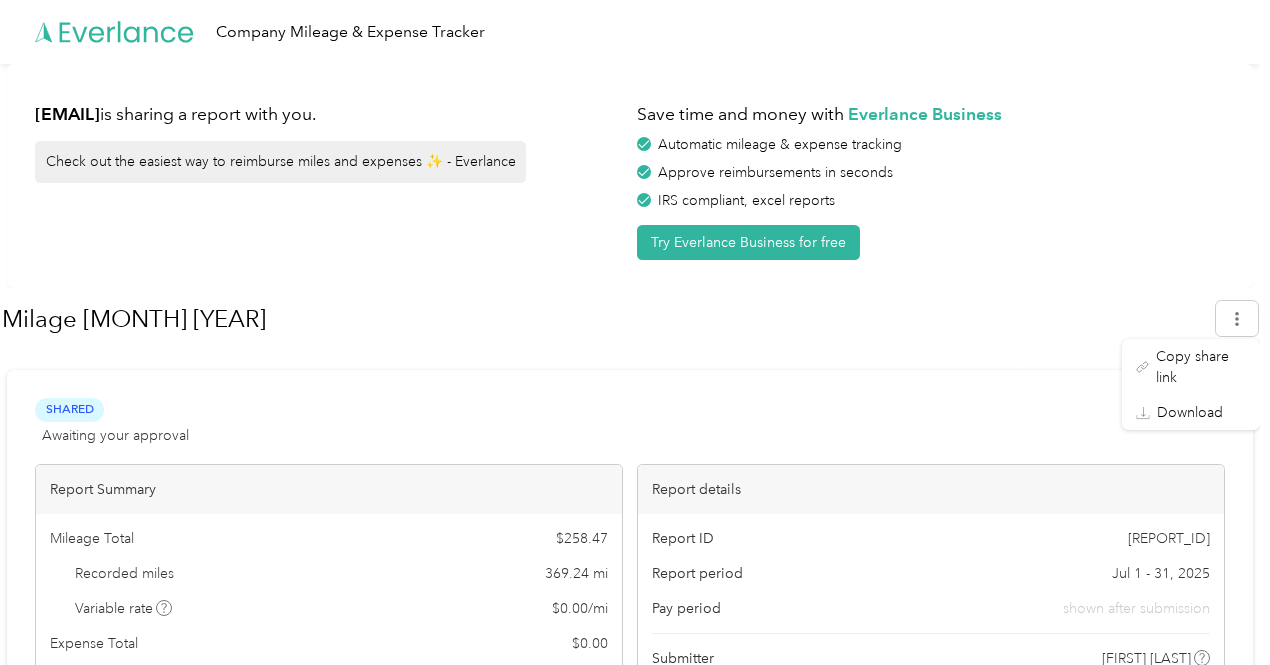 click on "Automatic mileage & expense tracking" at bounding box center [931, 144] 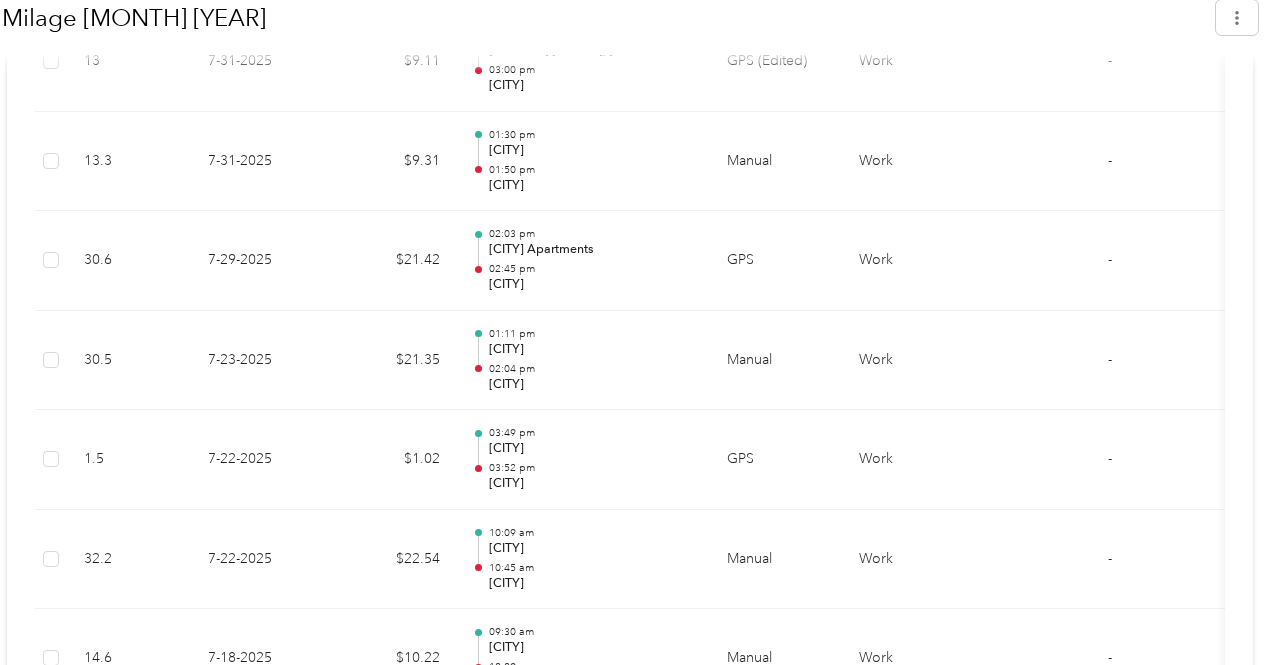 scroll, scrollTop: 0, scrollLeft: 0, axis: both 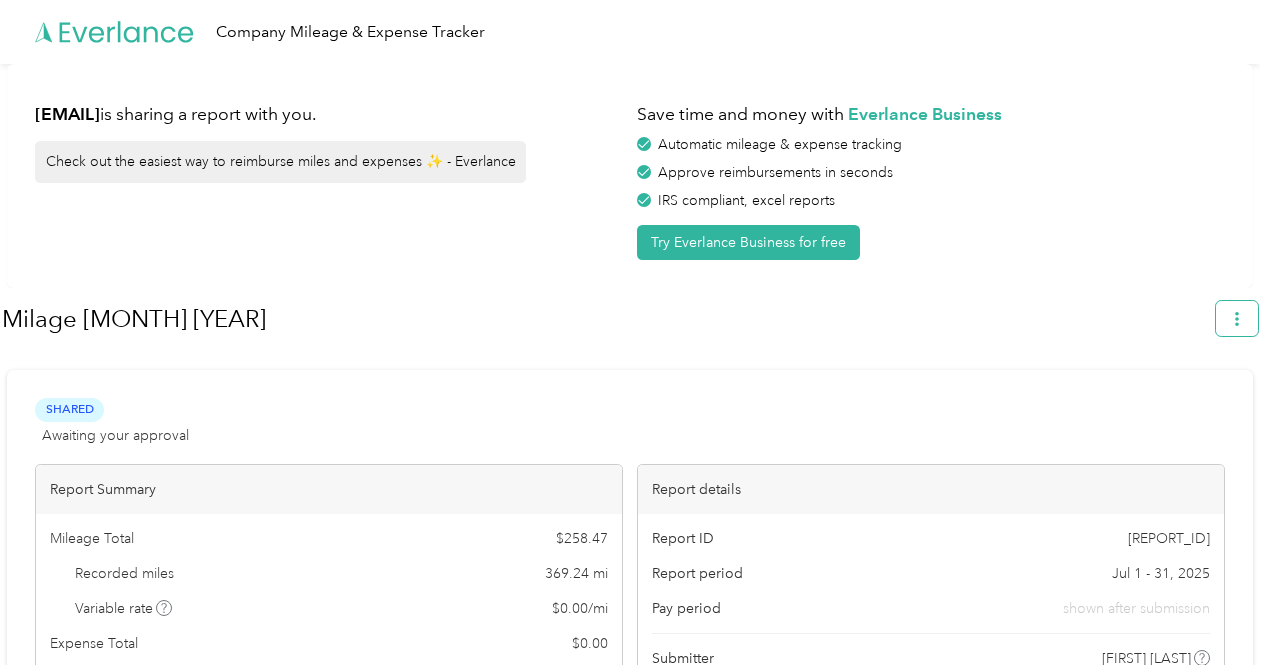 click at bounding box center [1237, 318] 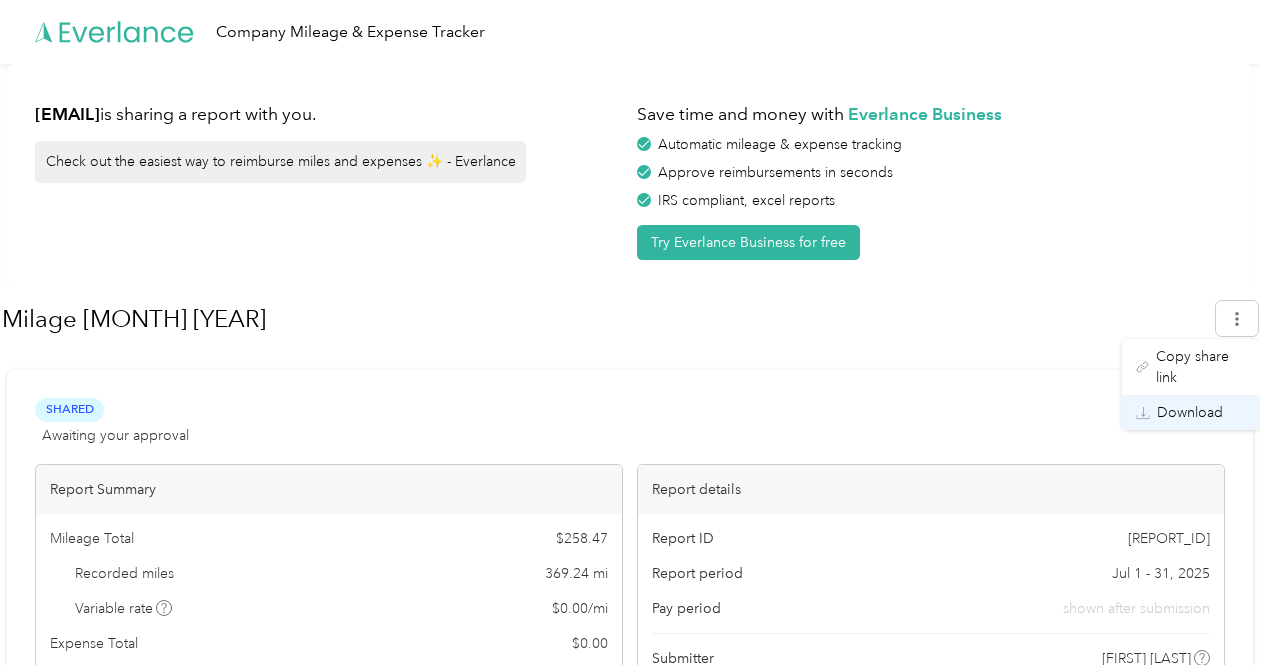 click on "Download" at bounding box center [1190, 412] 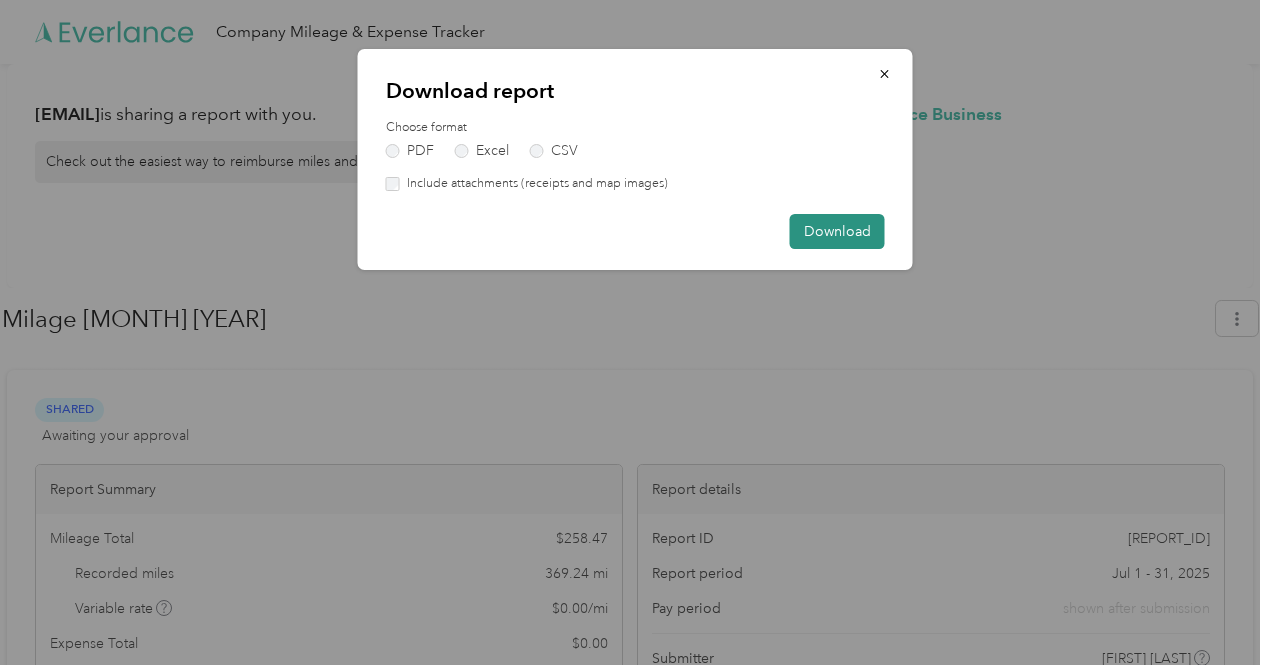 click on "Download" at bounding box center (837, 231) 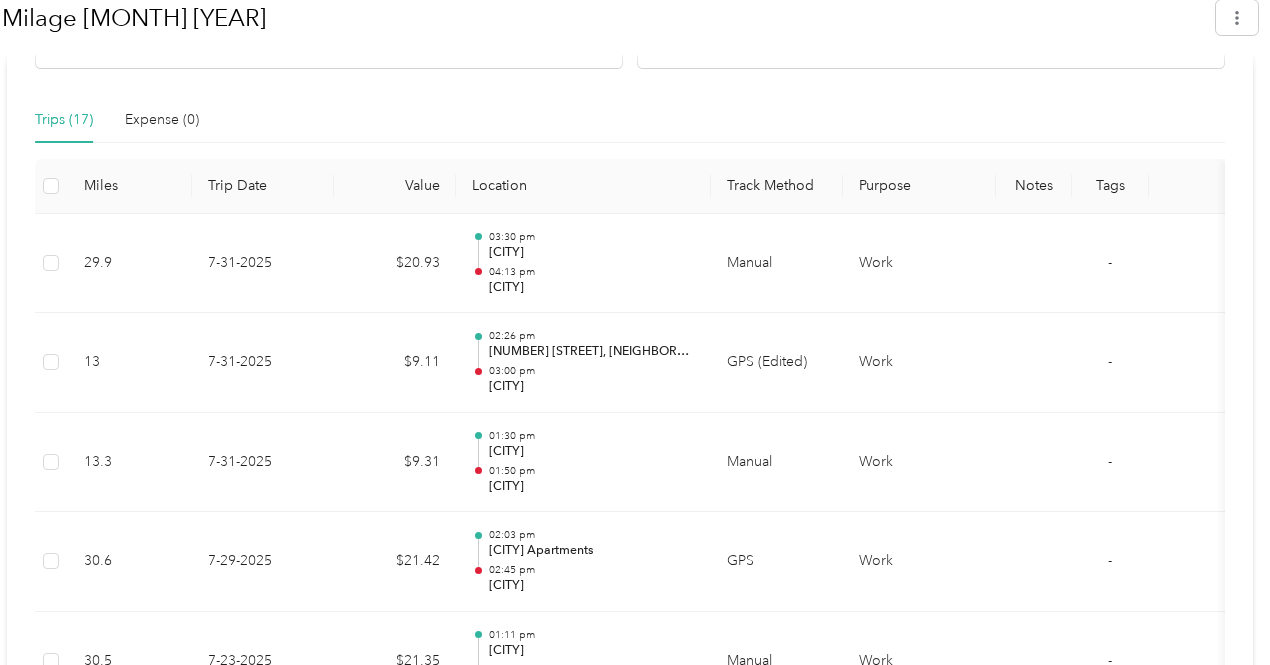 scroll, scrollTop: 720, scrollLeft: 0, axis: vertical 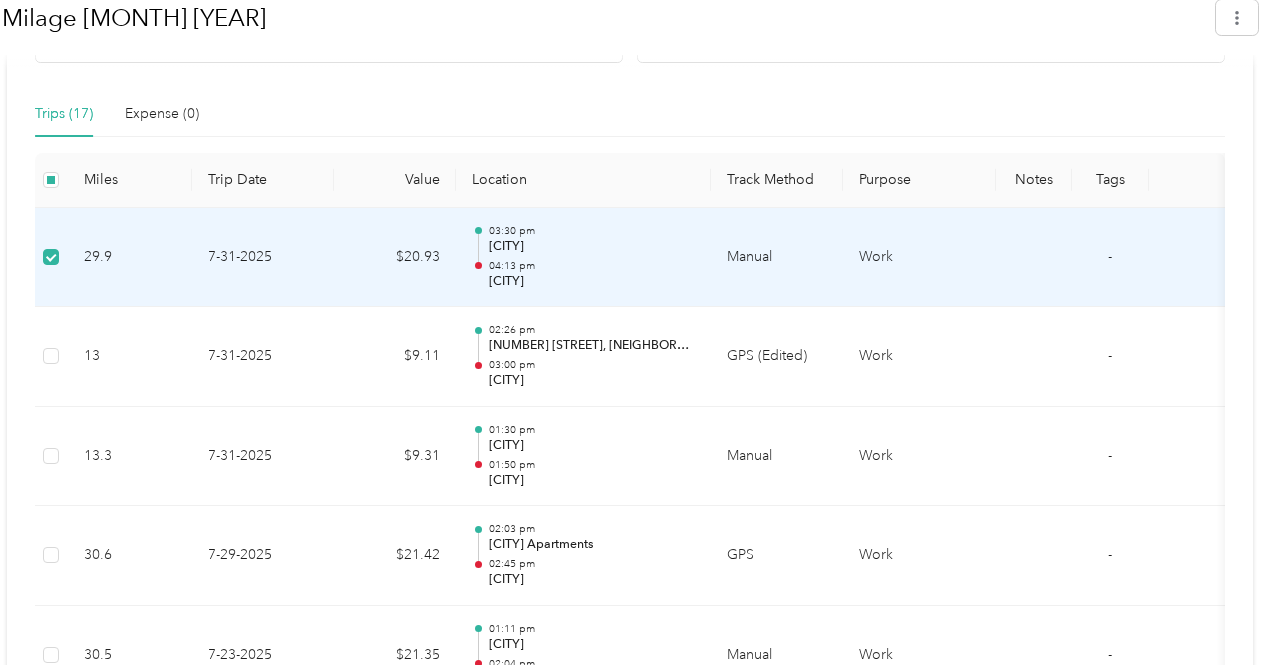 click on "Manual" at bounding box center (777, 258) 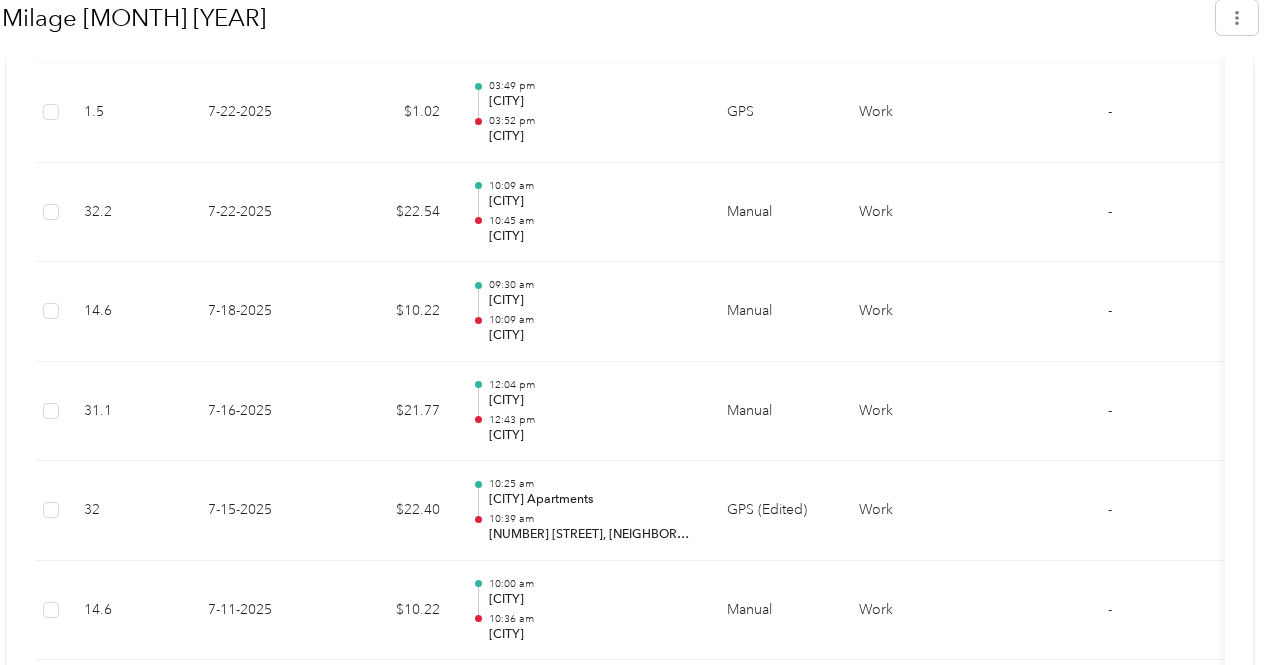 scroll, scrollTop: 0, scrollLeft: 0, axis: both 